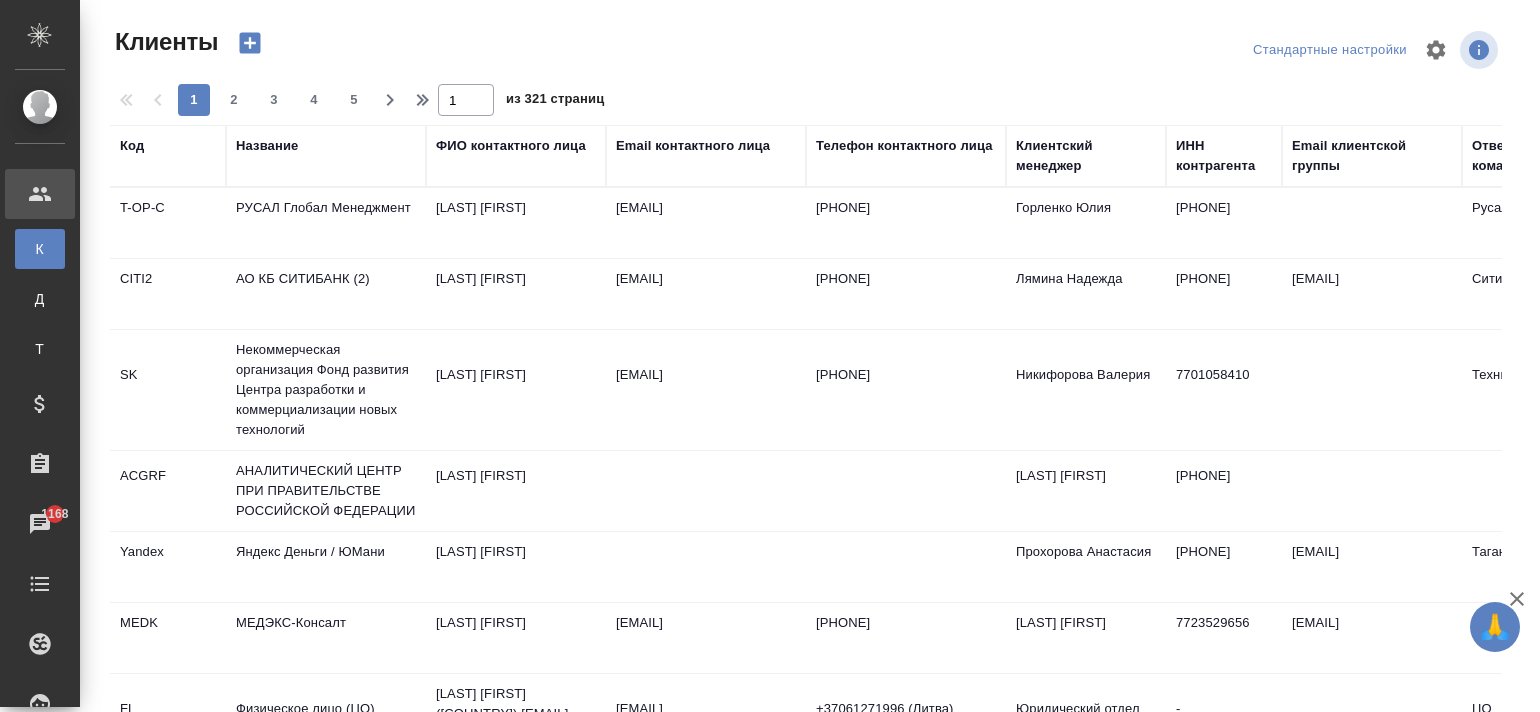 select on "RU" 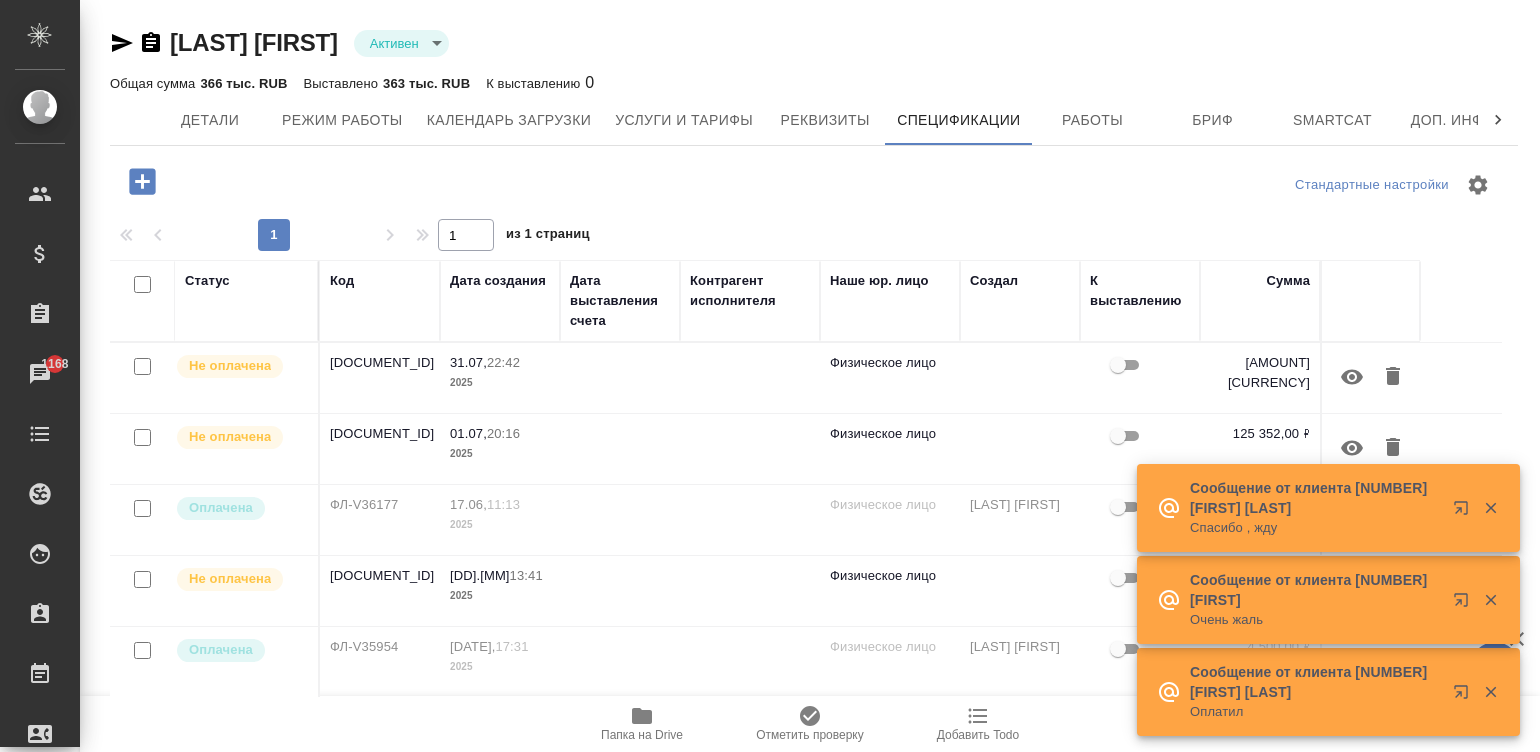 scroll, scrollTop: 0, scrollLeft: 0, axis: both 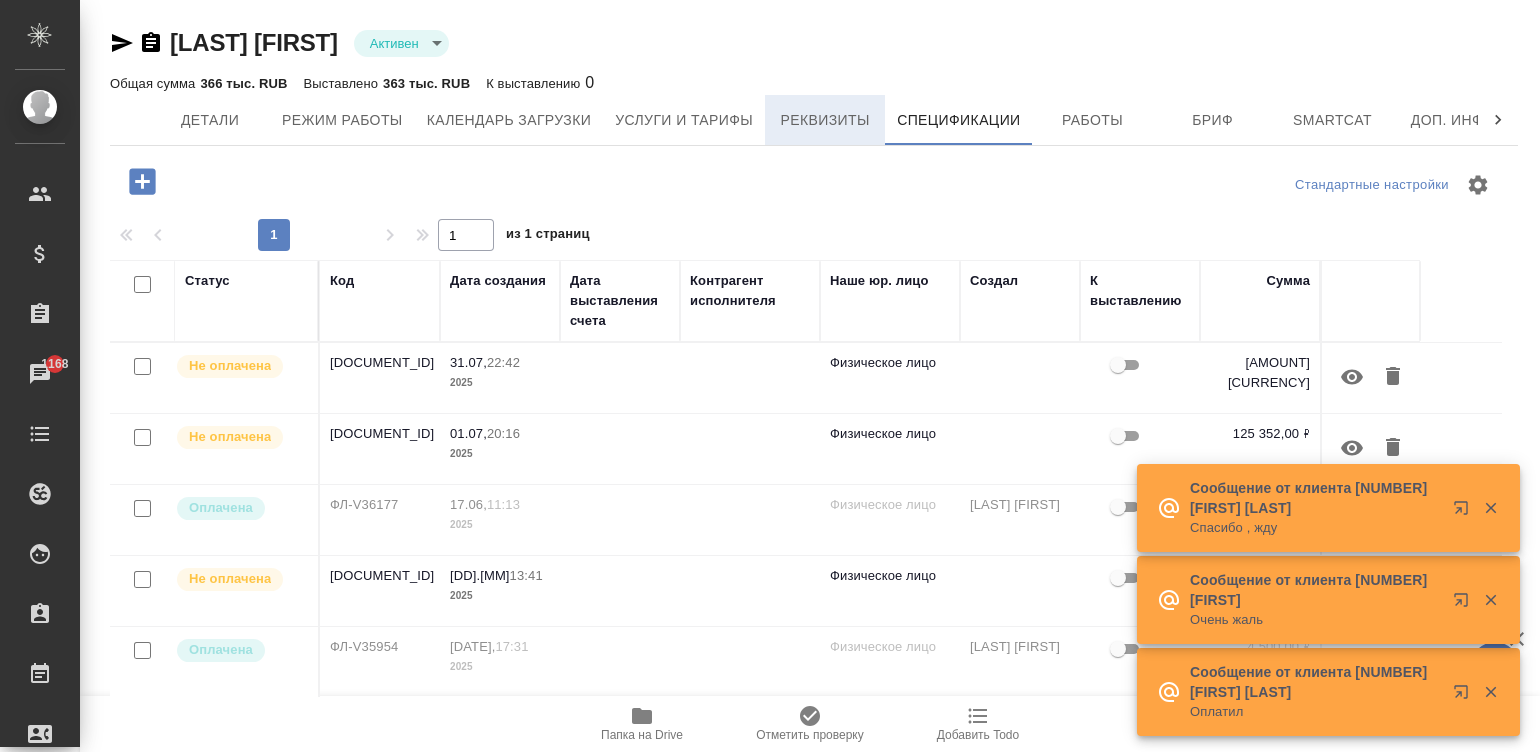 click on "Реквизиты" at bounding box center (825, 120) 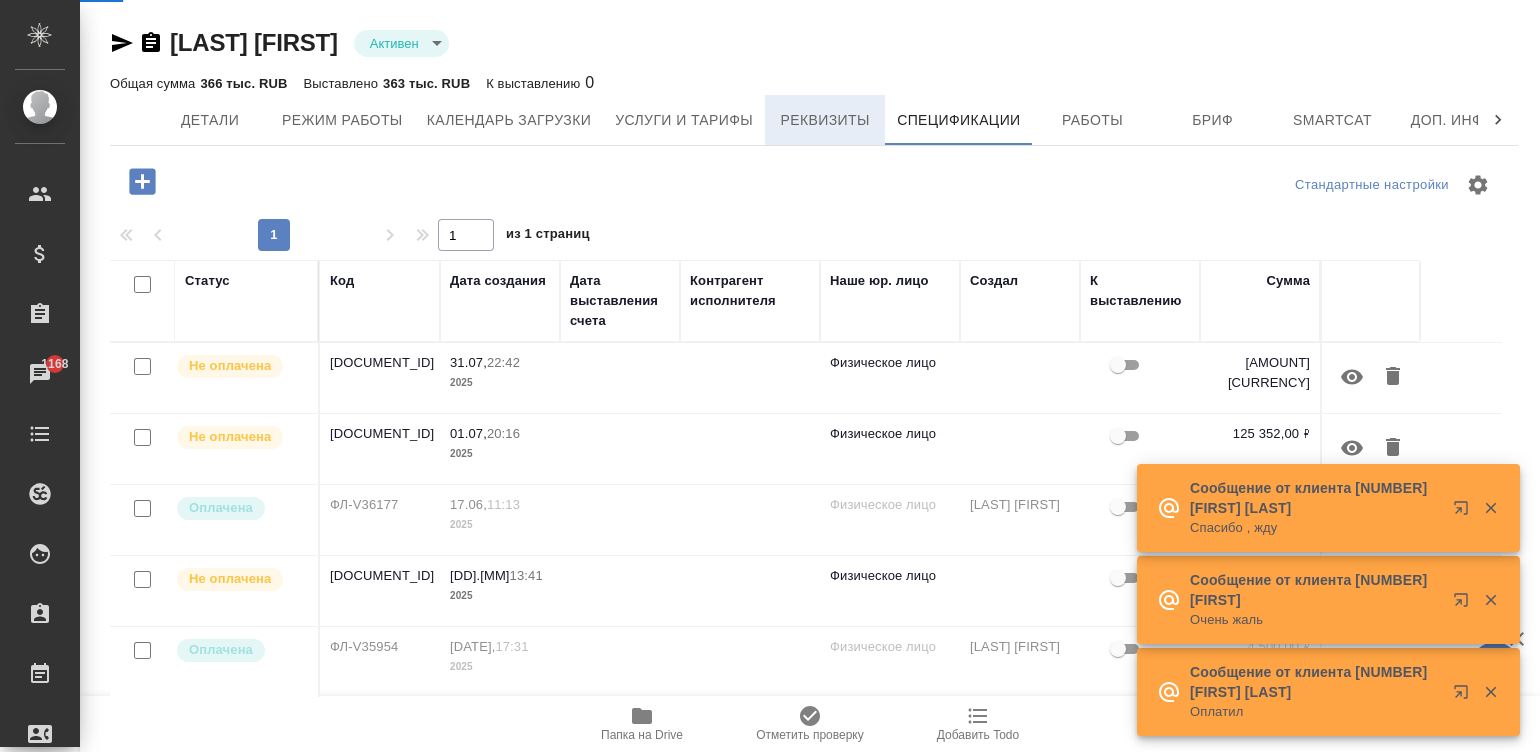 select on "10" 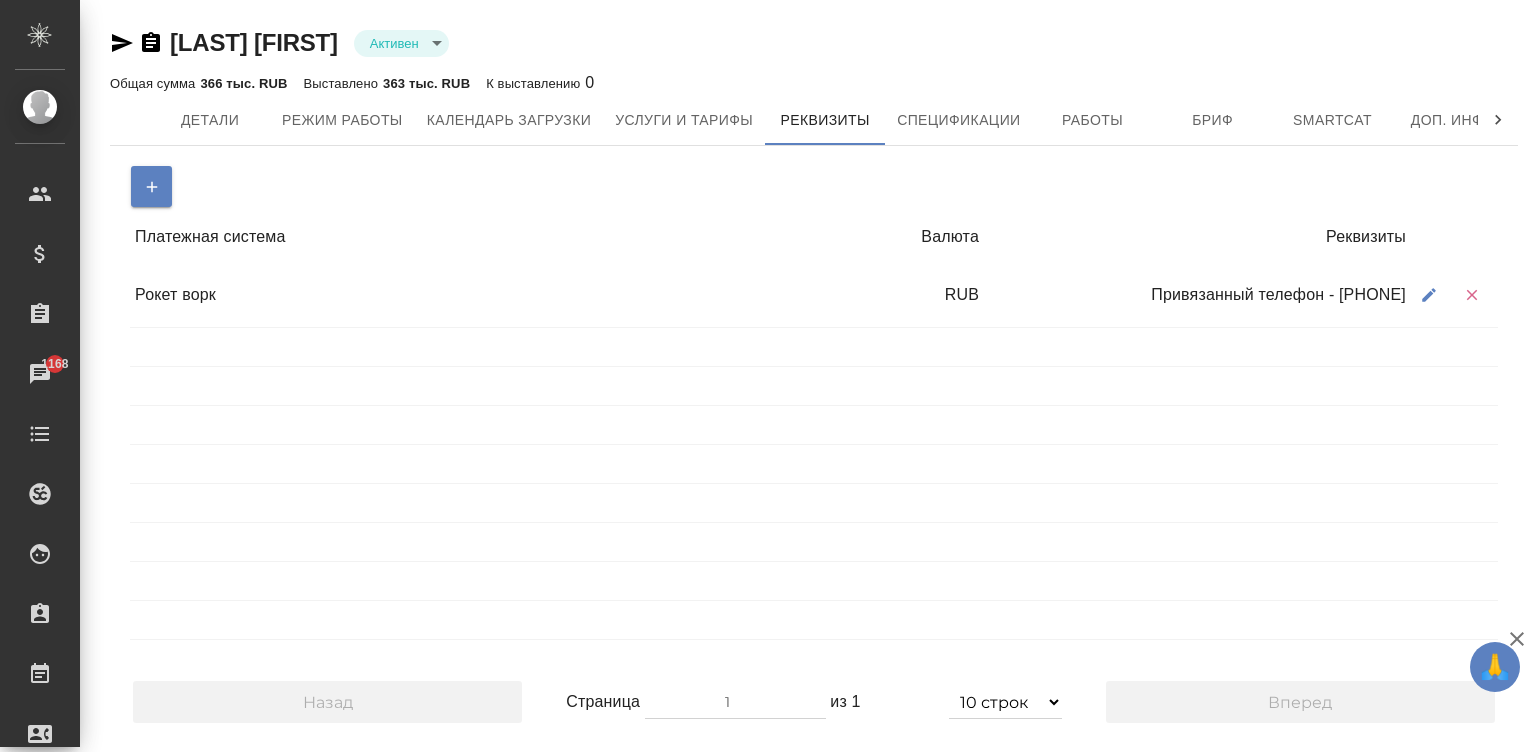 drag, startPoint x: 1407, startPoint y: 297, endPoint x: 1302, endPoint y: 297, distance: 105 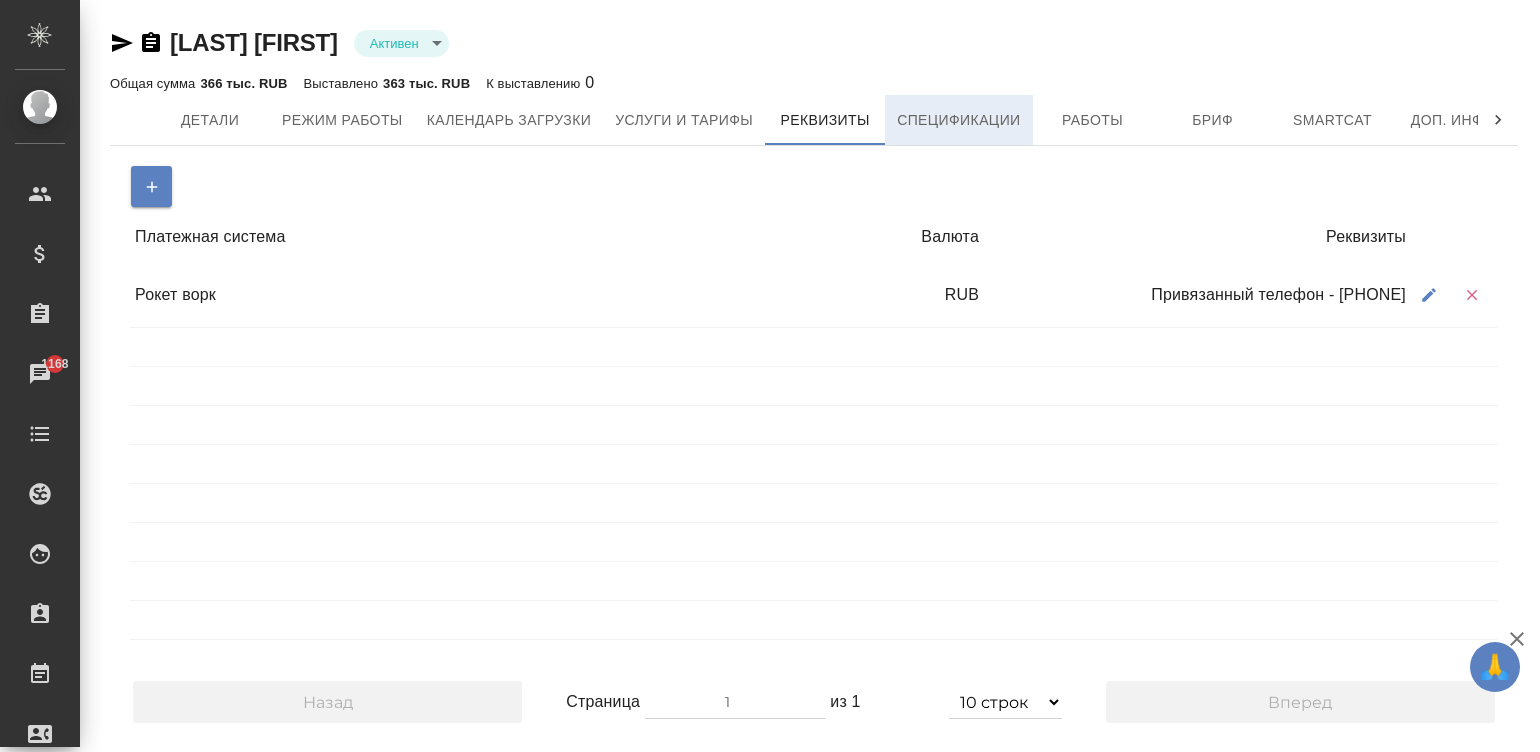 click on "Спецификации" at bounding box center [958, 120] 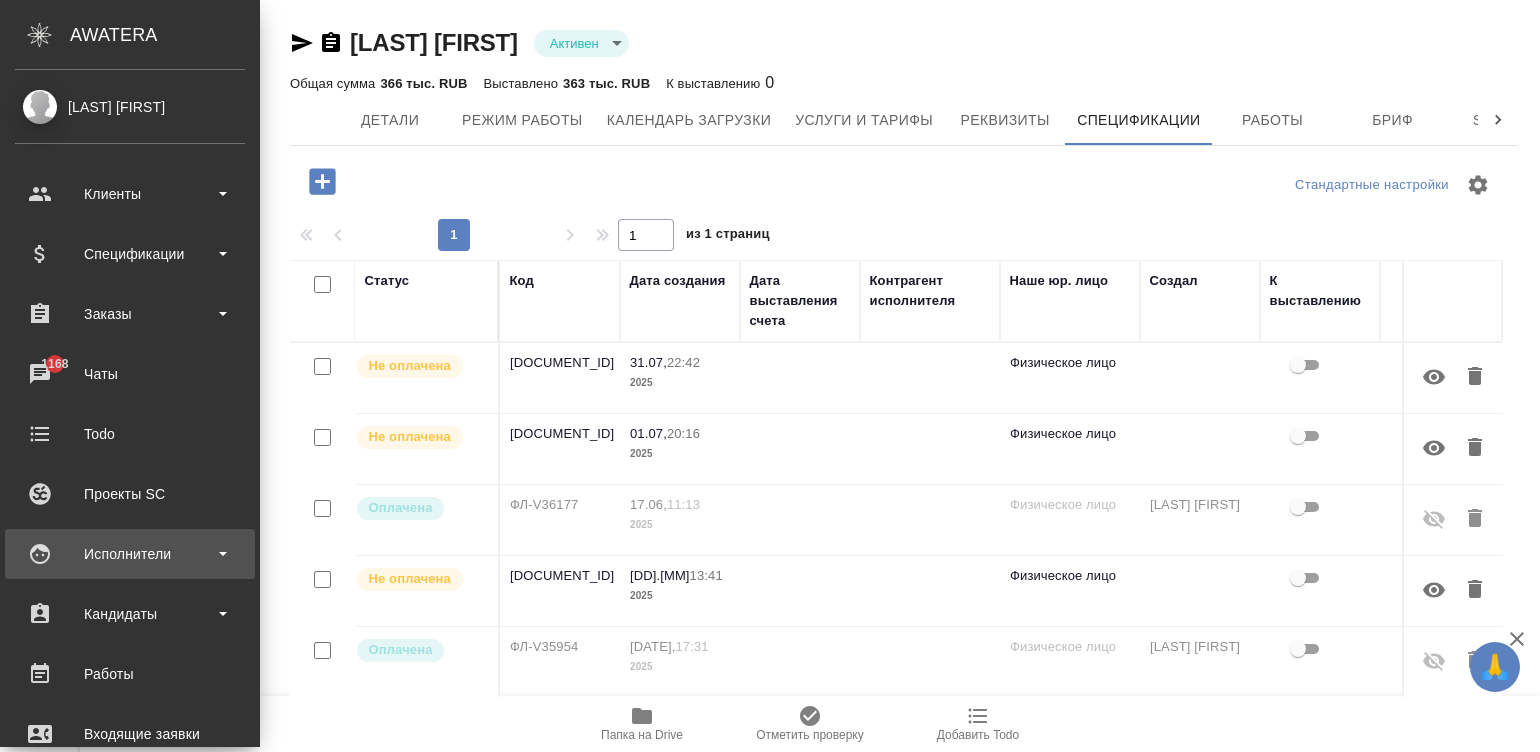 click on "Исполнители" at bounding box center (130, 554) 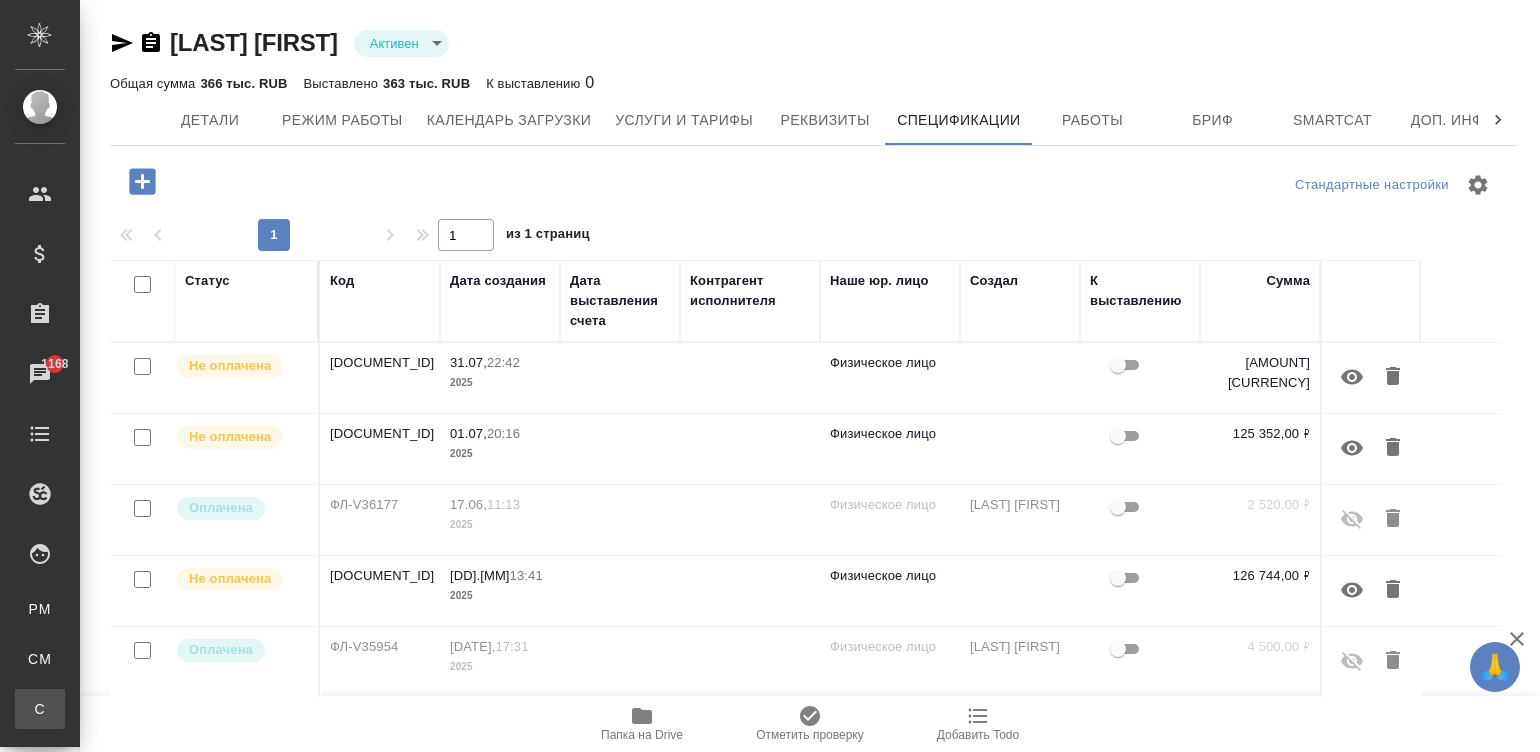 click on "С Спецификации" at bounding box center (40, 709) 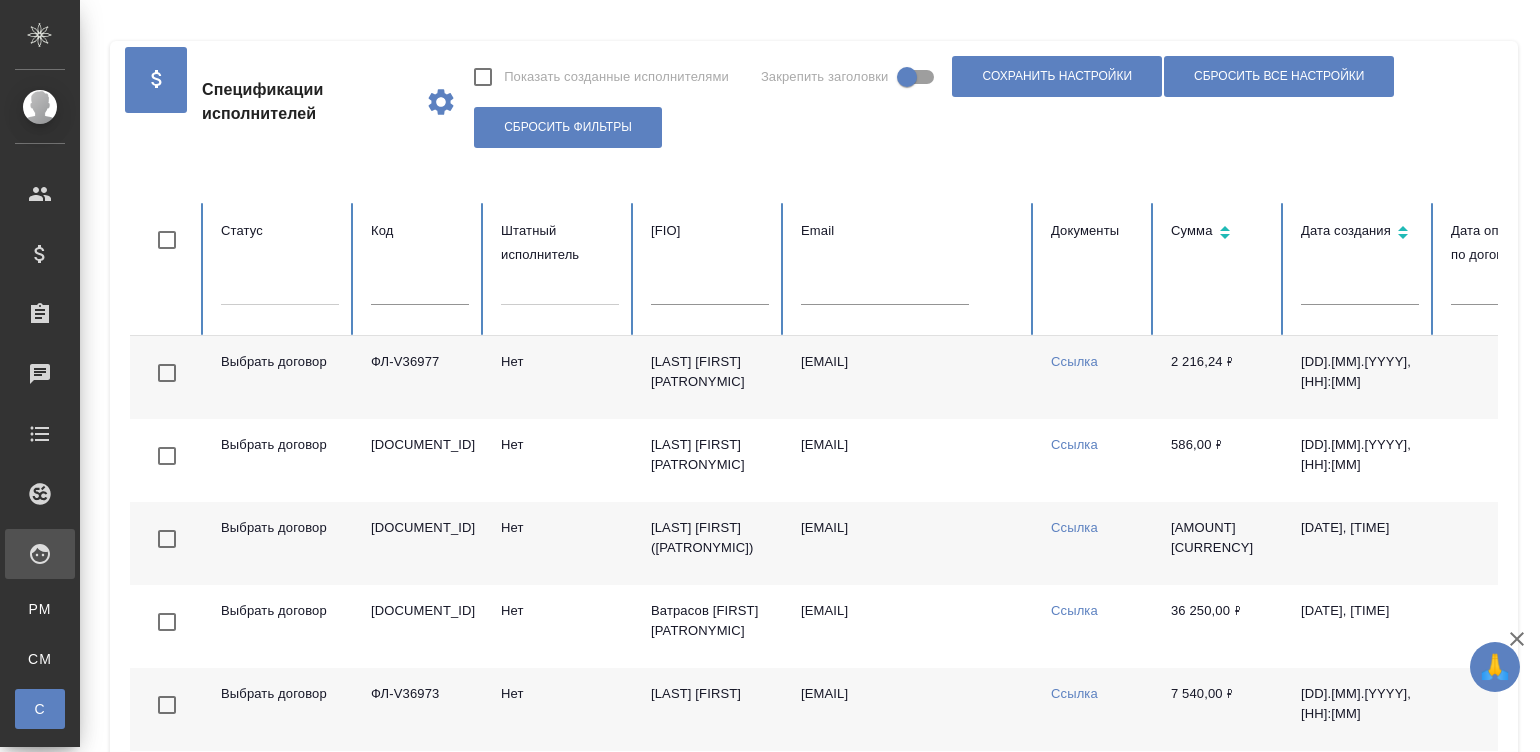 checkbox on "false" 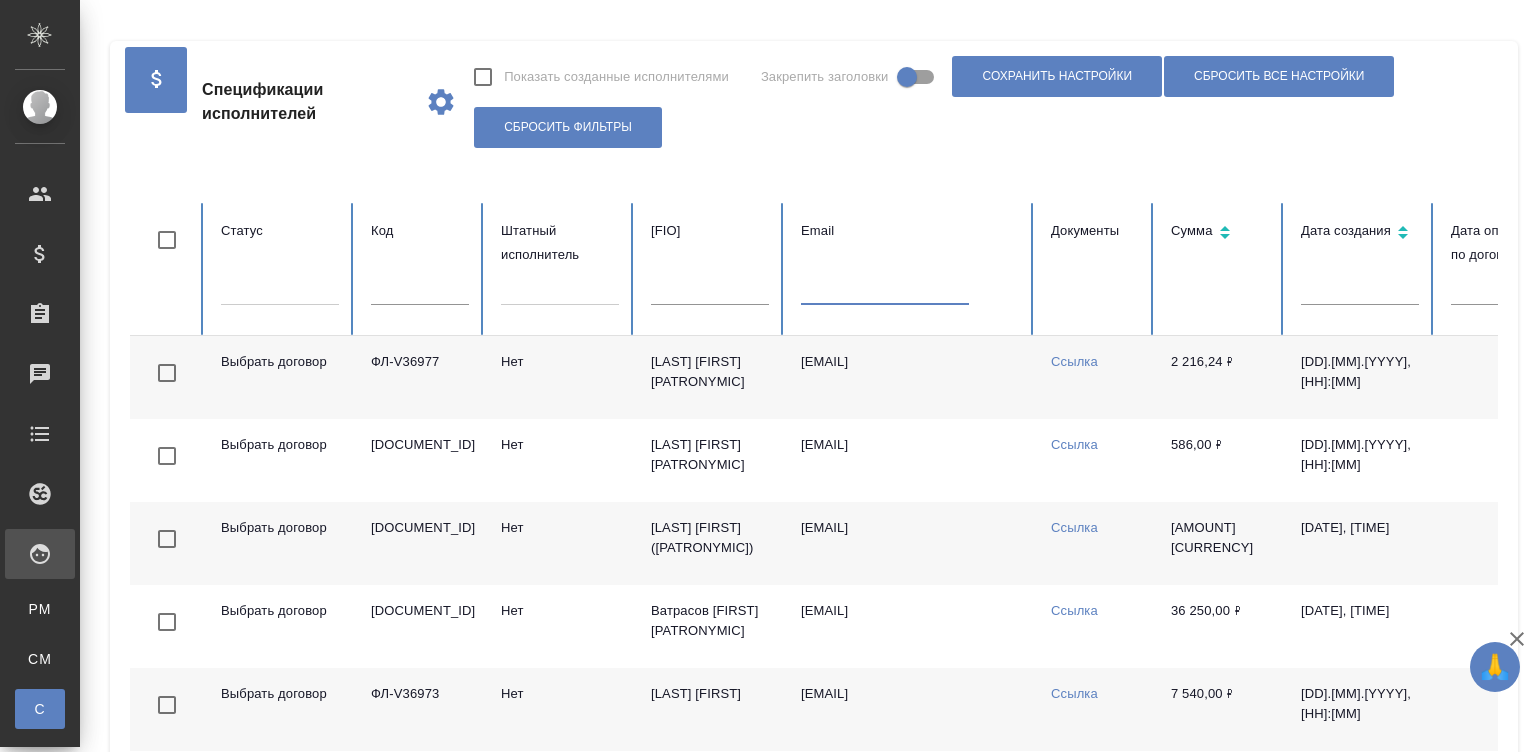 click at bounding box center [885, 291] 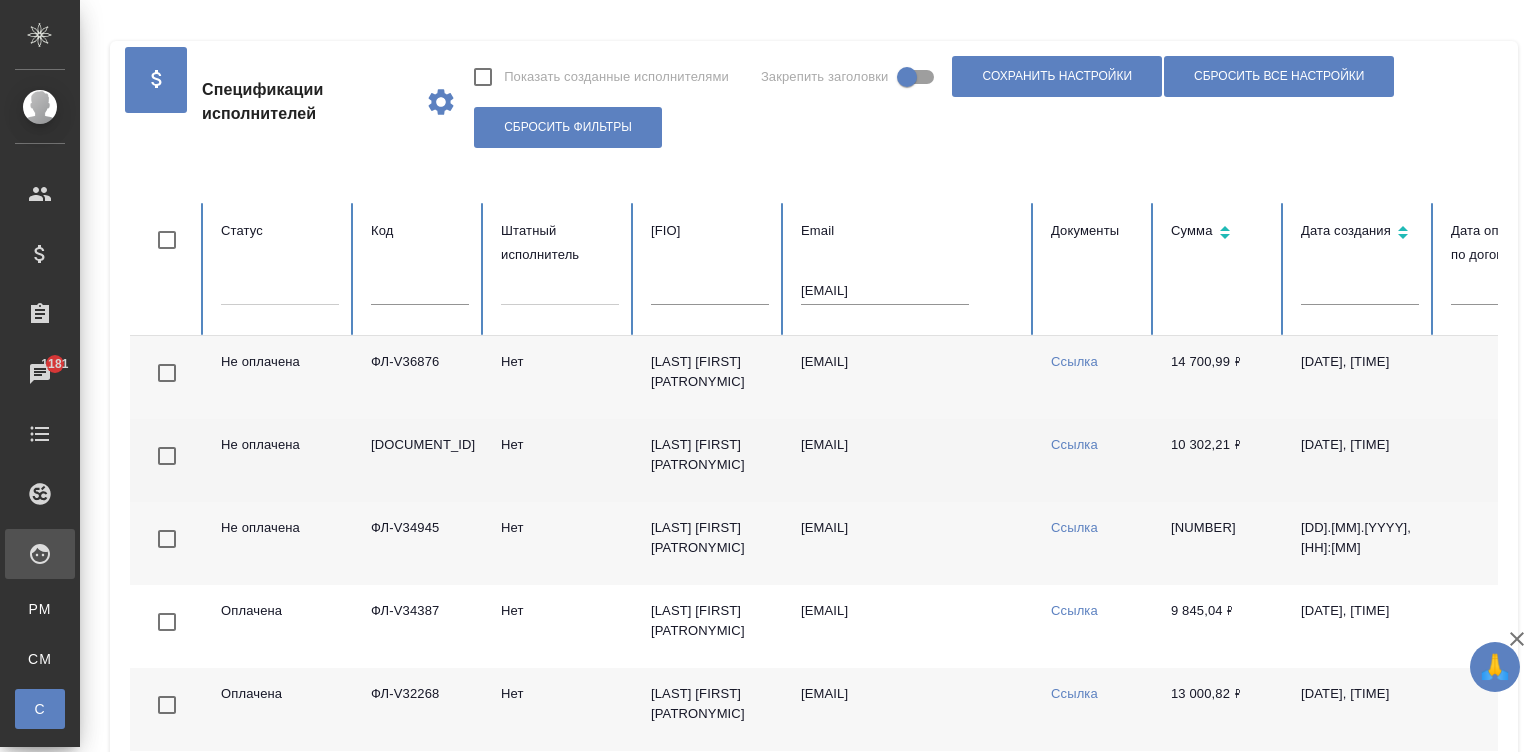 click on "Ссылка" at bounding box center [1095, 460] 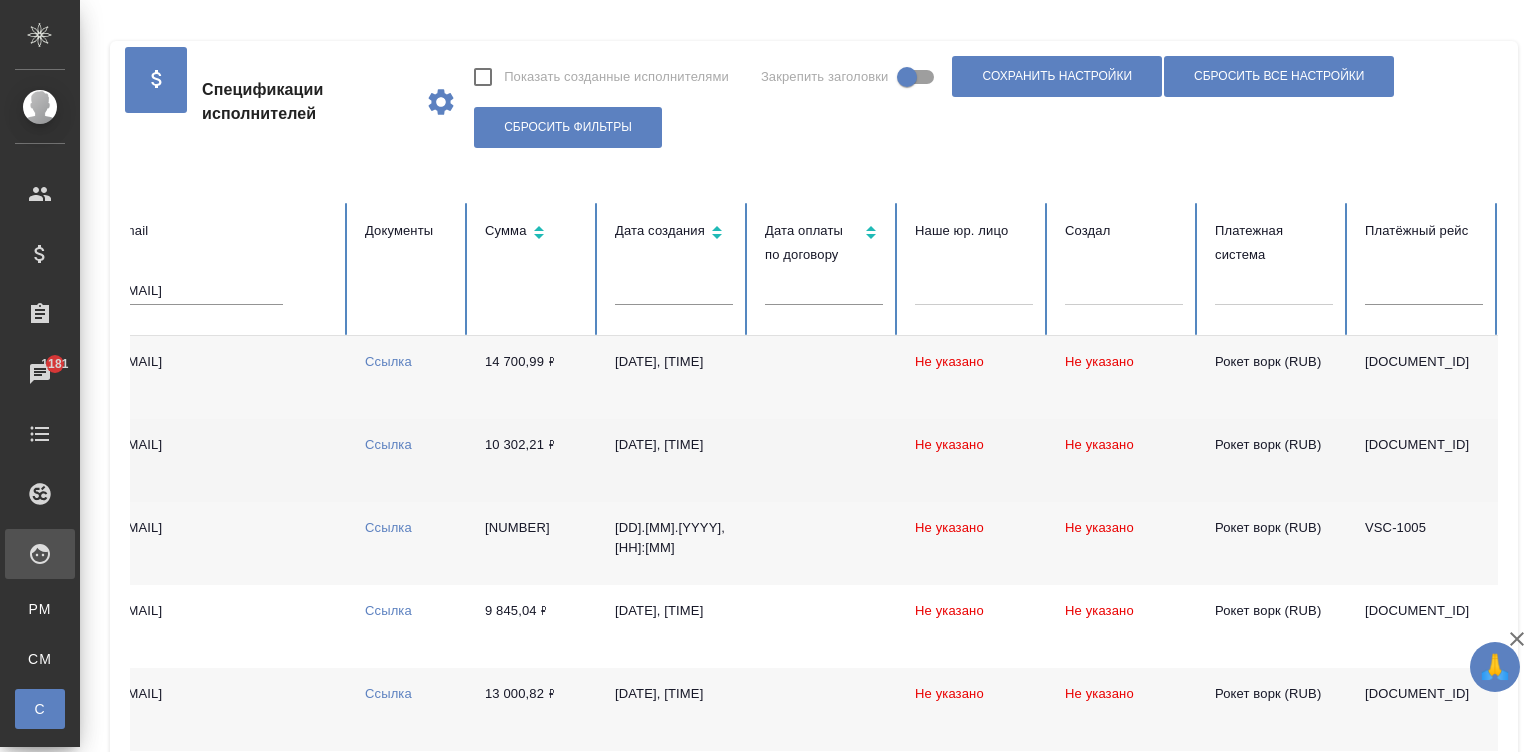 scroll, scrollTop: 0, scrollLeft: 700, axis: horizontal 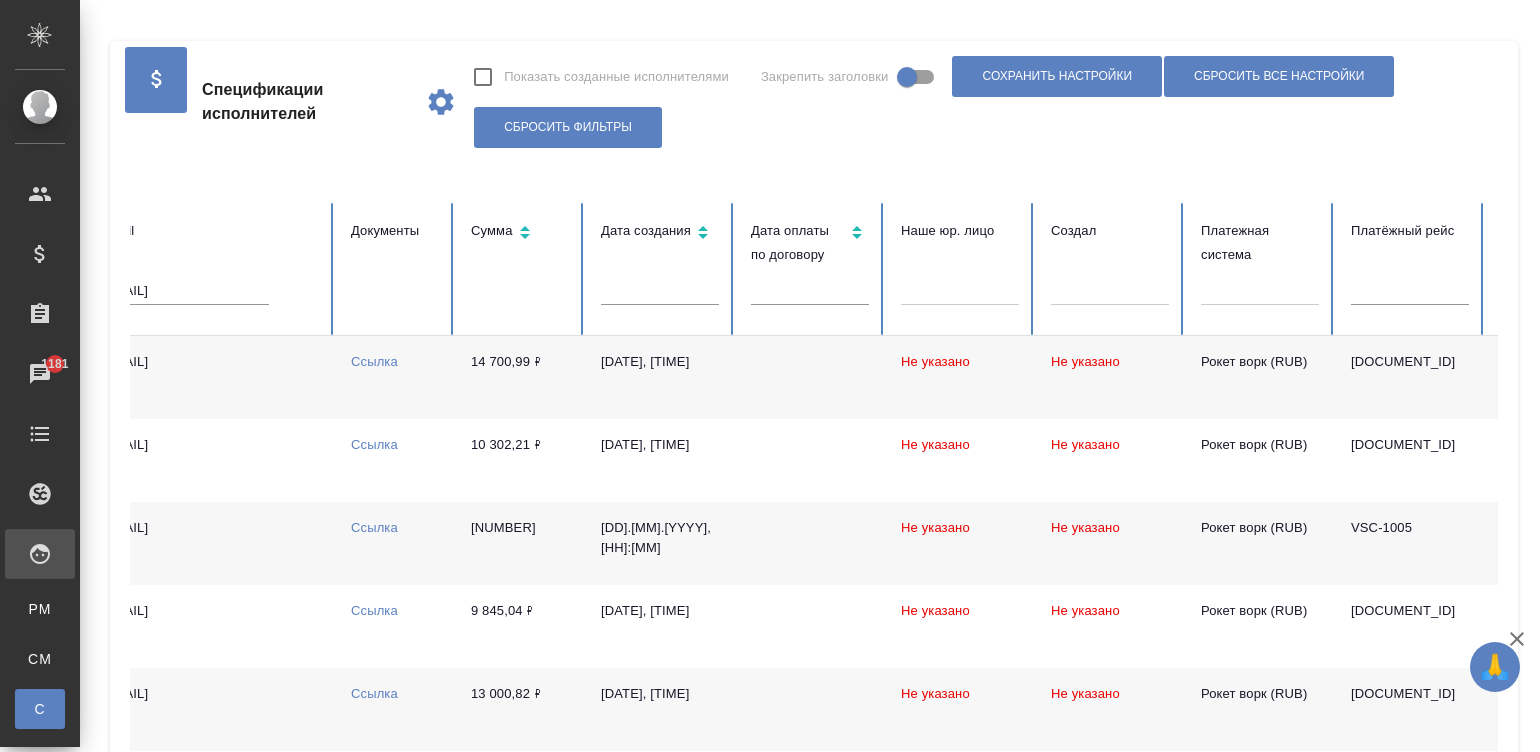 click on "[EMAIL]" at bounding box center (185, 291) 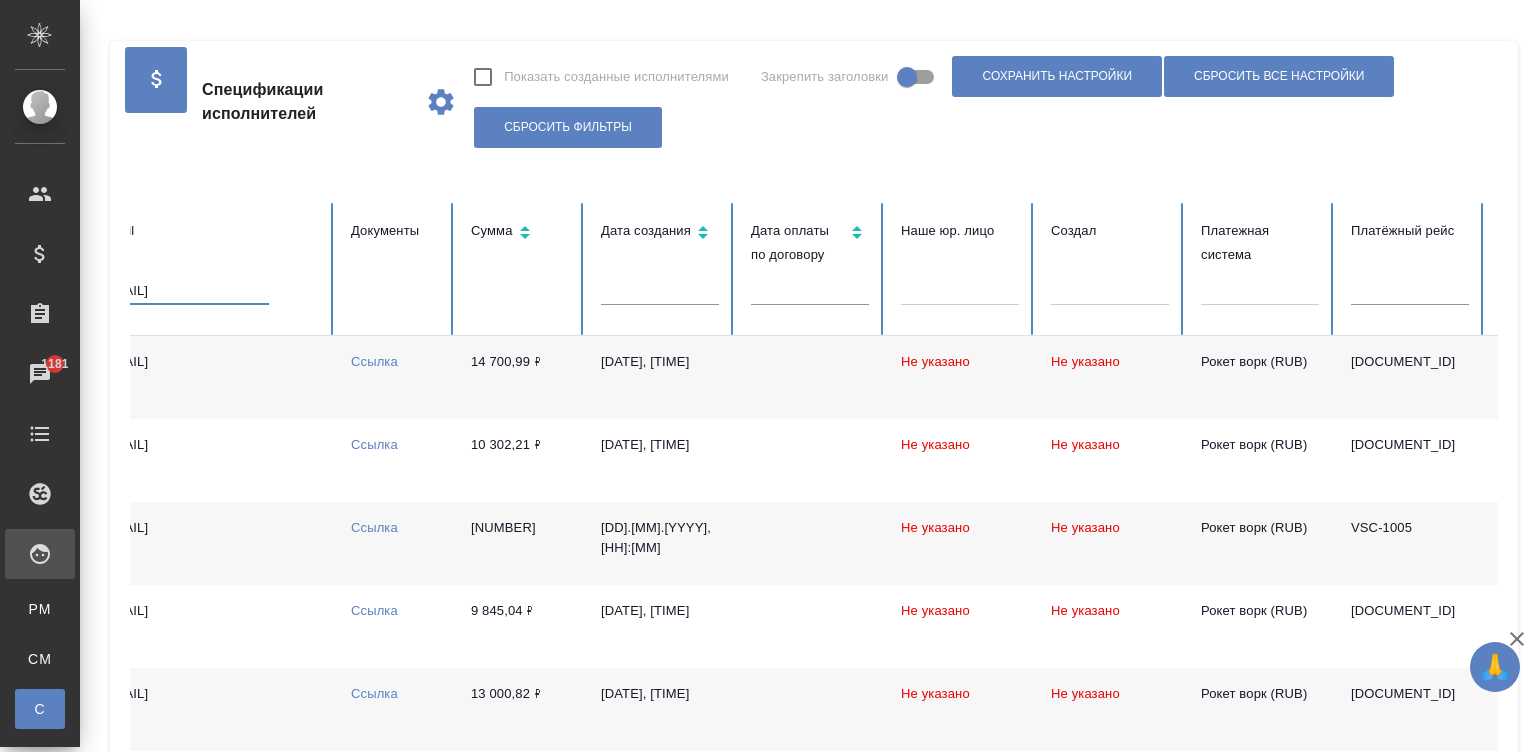 click on "[EMAIL]" at bounding box center (185, 291) 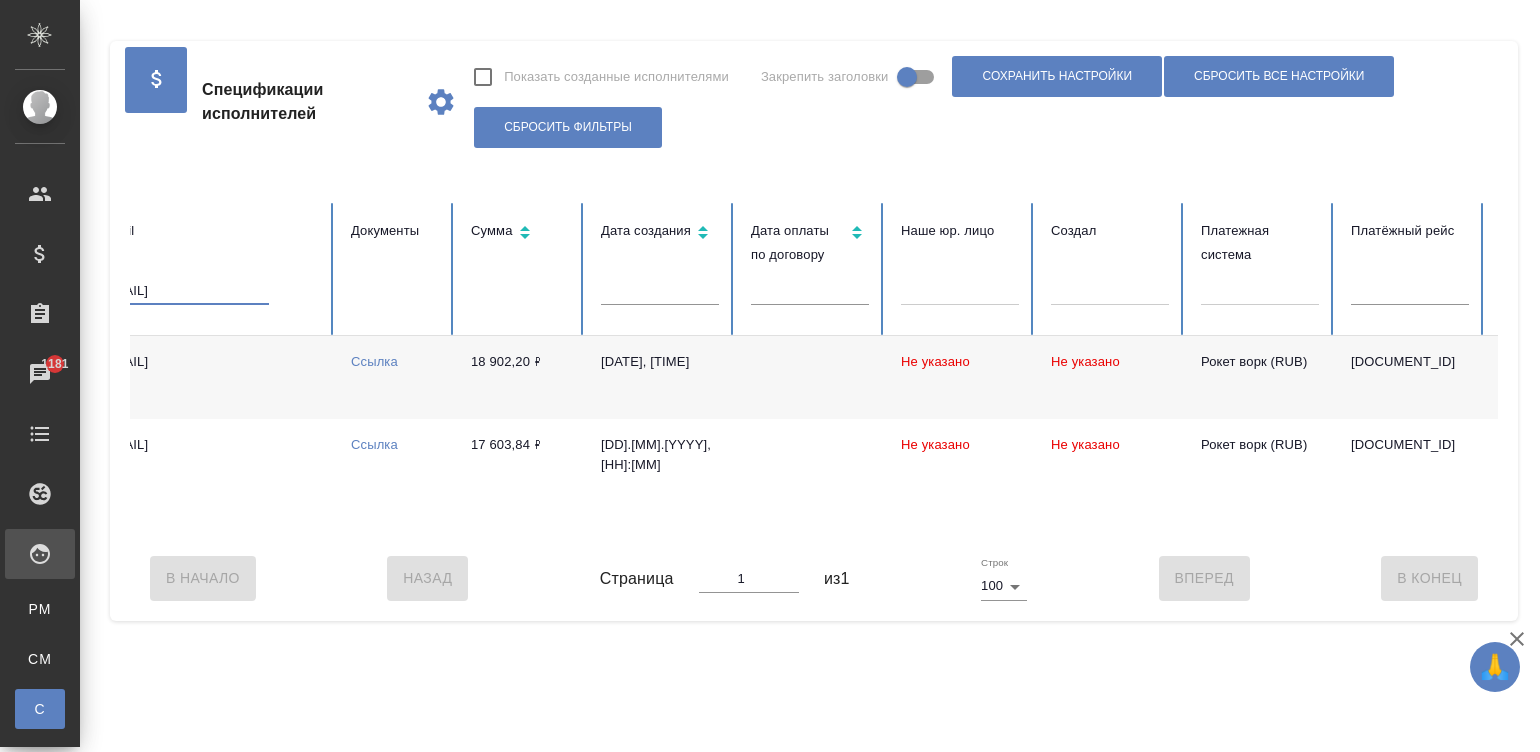 click on "[EMAIL]" at bounding box center [185, 291] 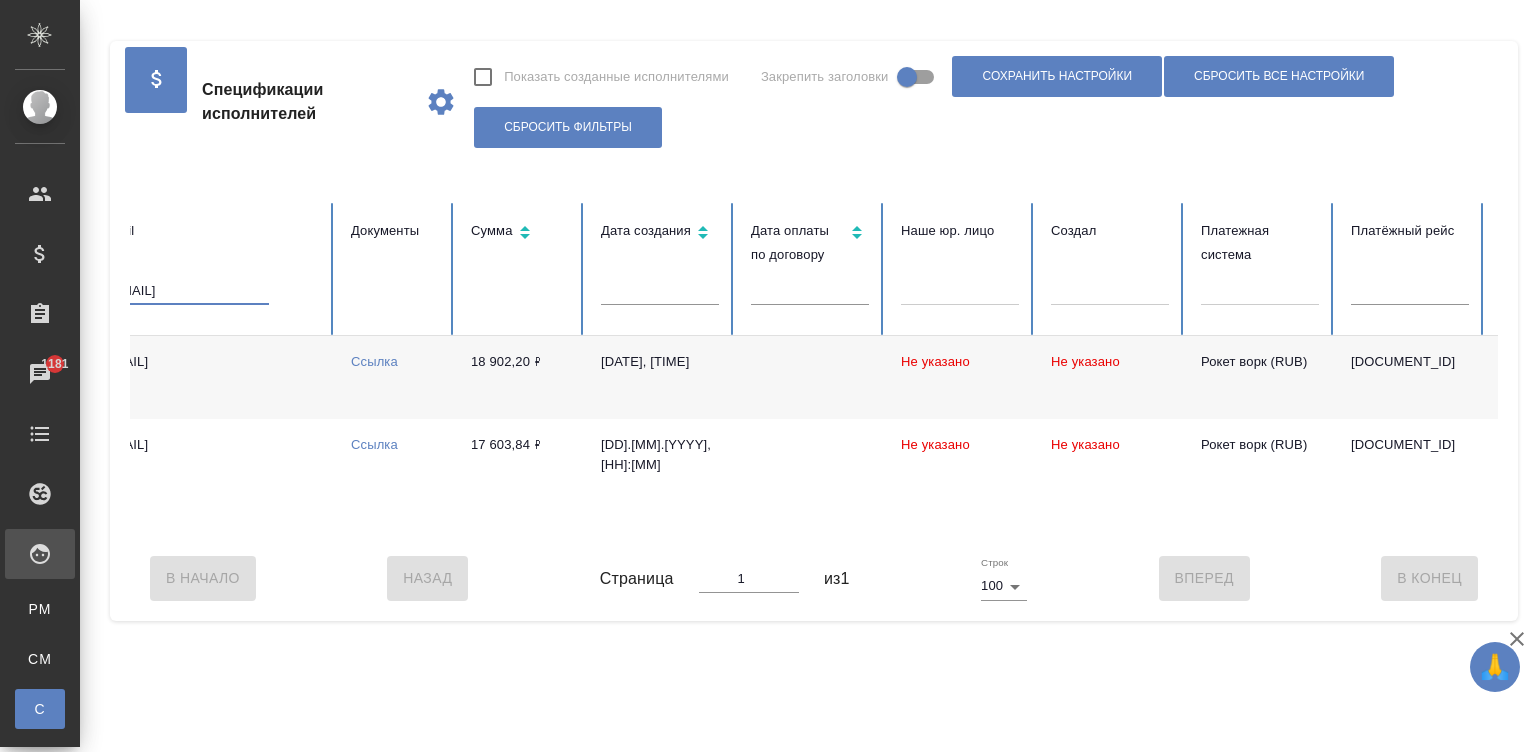 scroll, scrollTop: 0, scrollLeft: 17, axis: horizontal 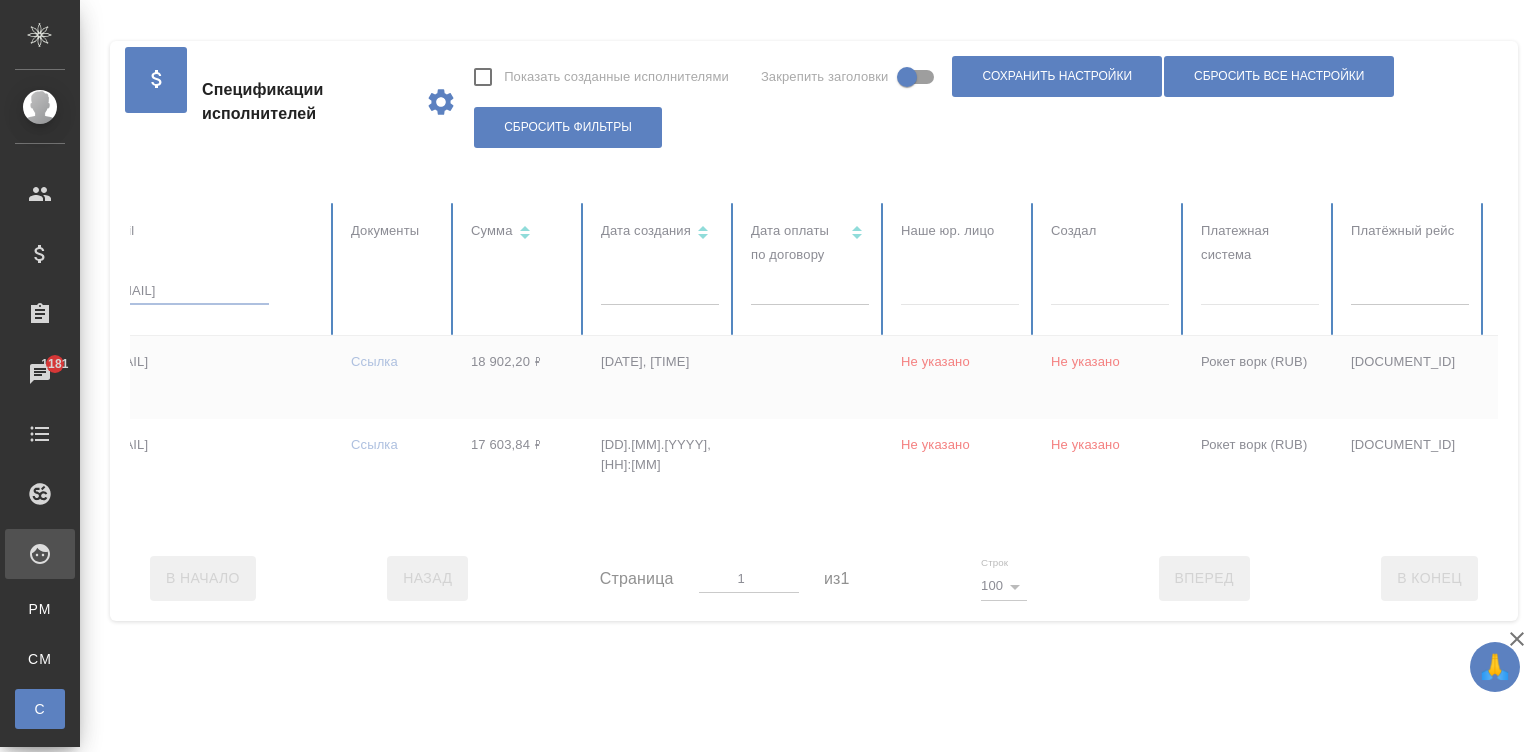 checkbox on "true" 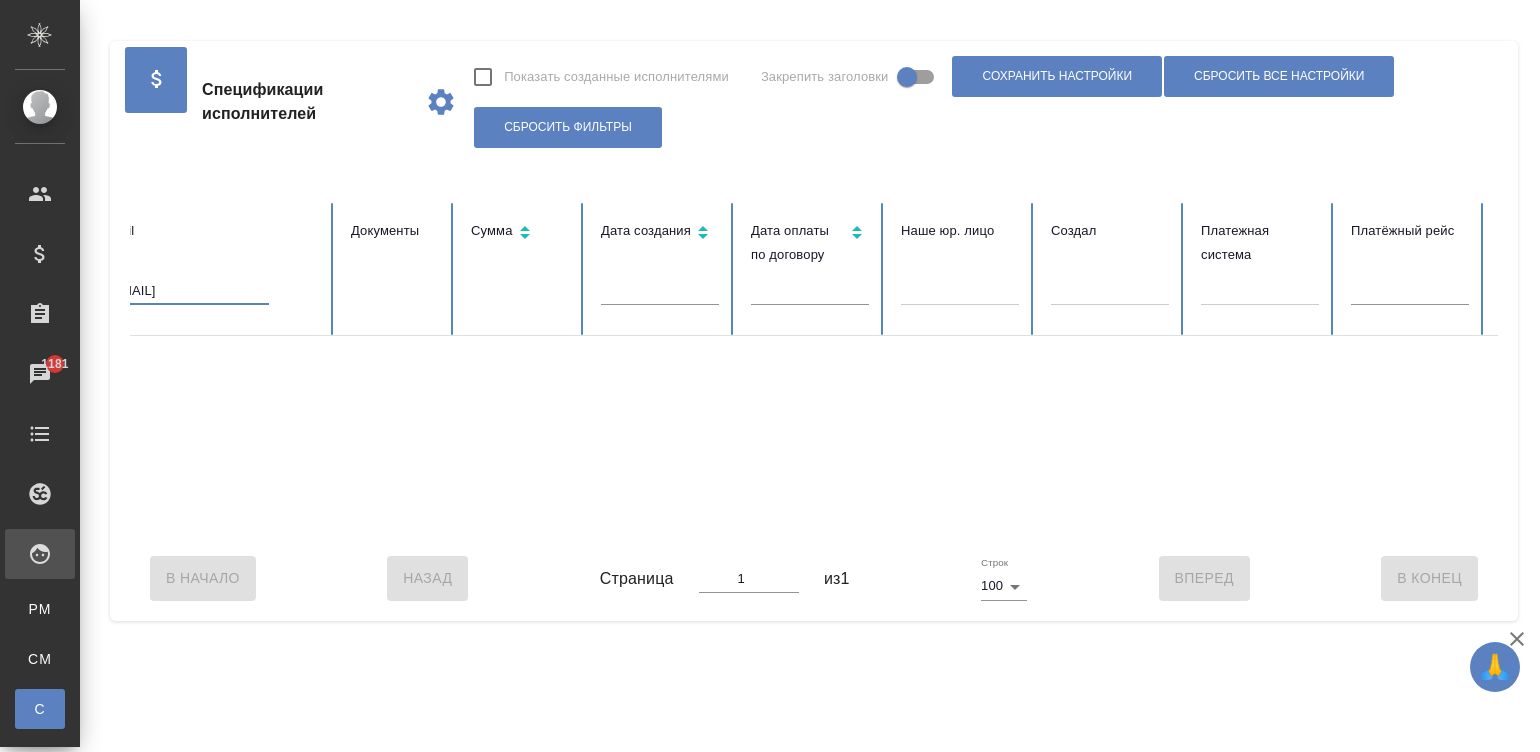 scroll, scrollTop: 0, scrollLeft: 0, axis: both 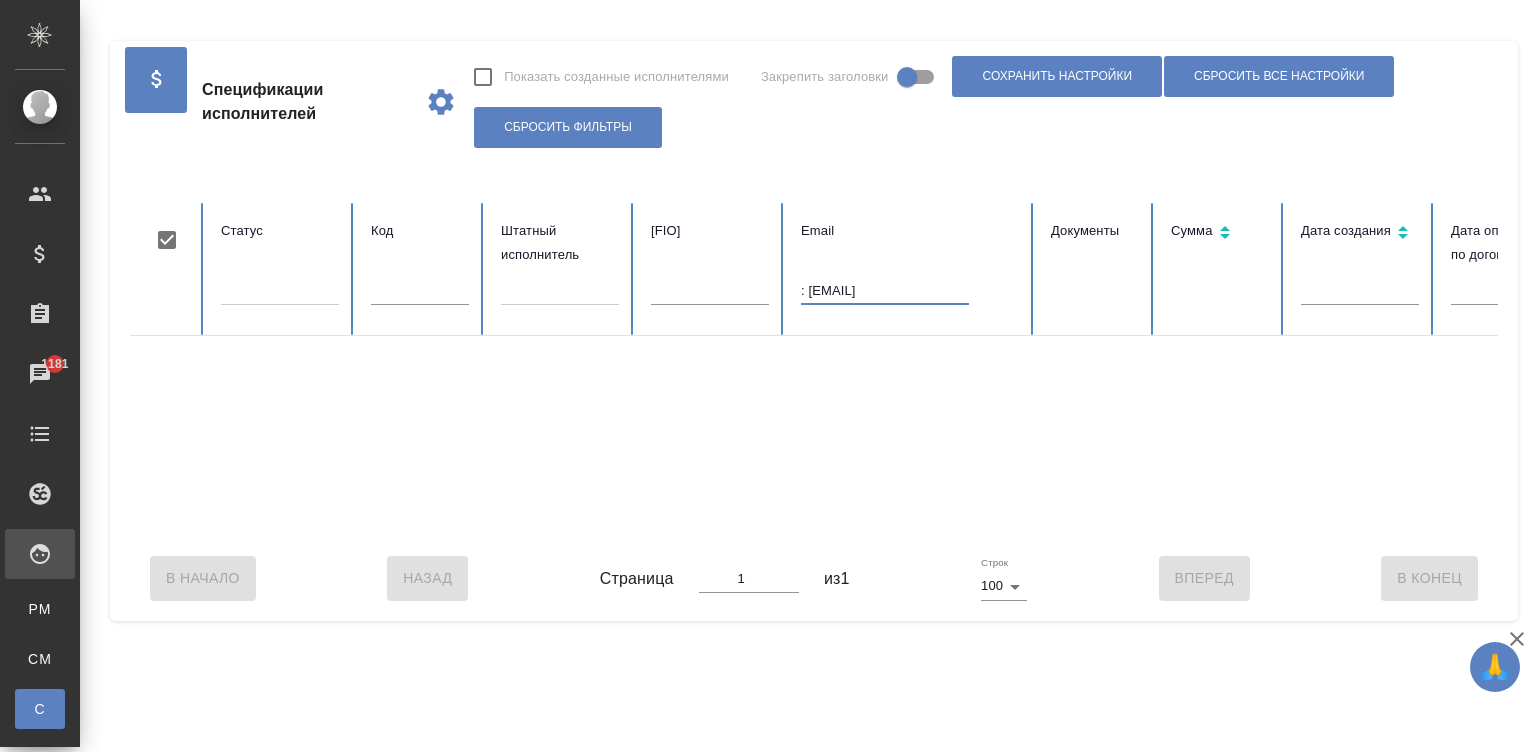 click on ": [EMAIL]" at bounding box center [885, 291] 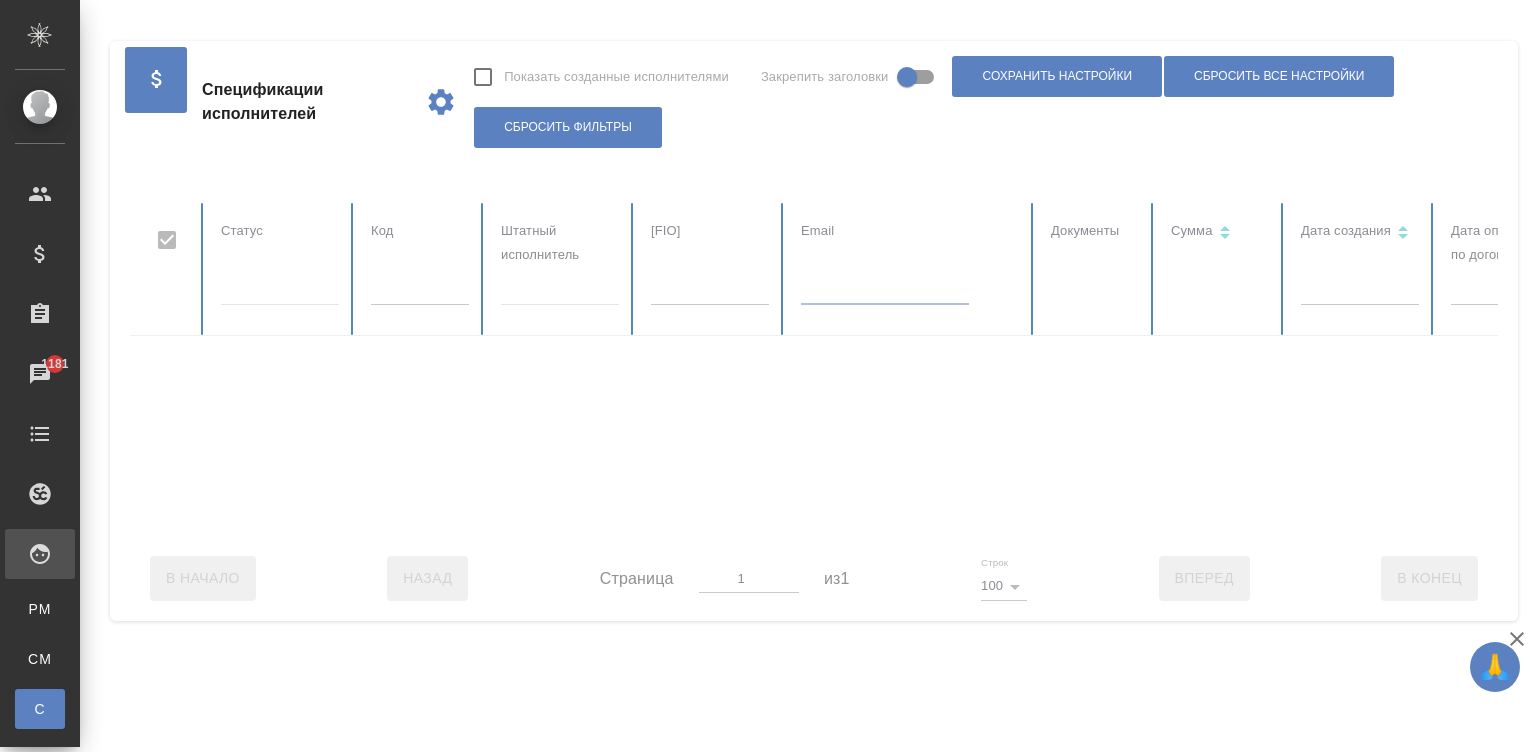 type 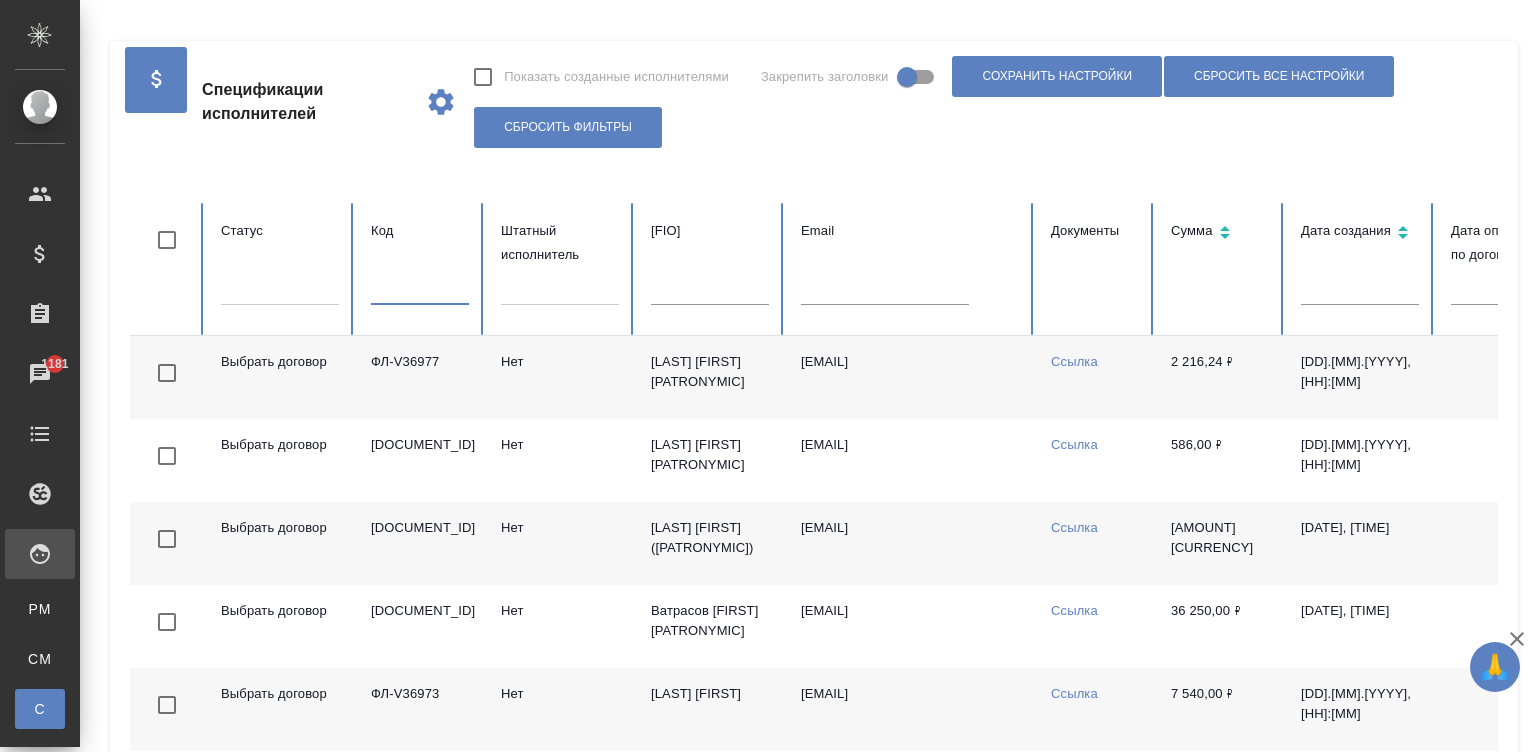 click at bounding box center [420, 291] 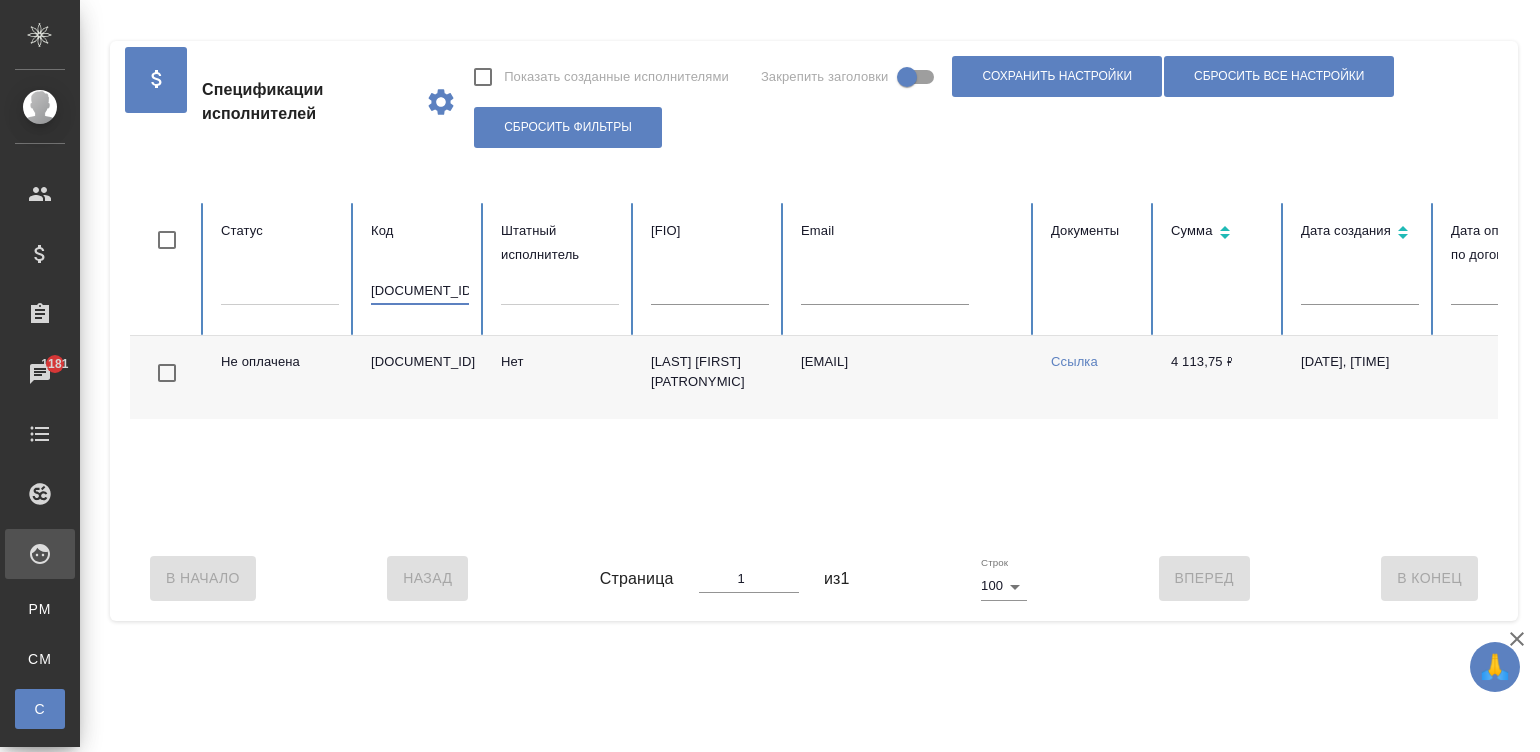 scroll, scrollTop: 0, scrollLeft: 773, axis: horizontal 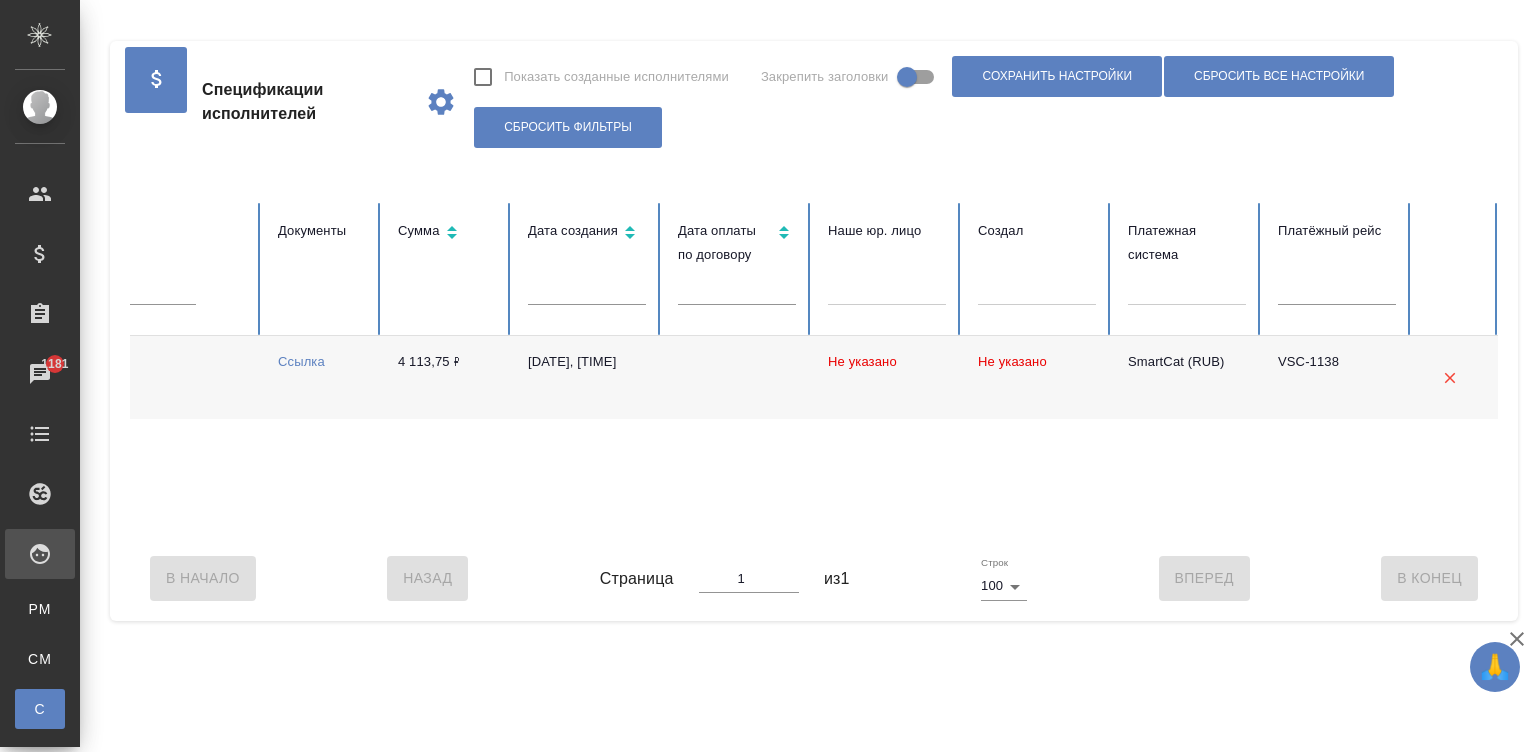 type on "[DOCUMENT_ID]" 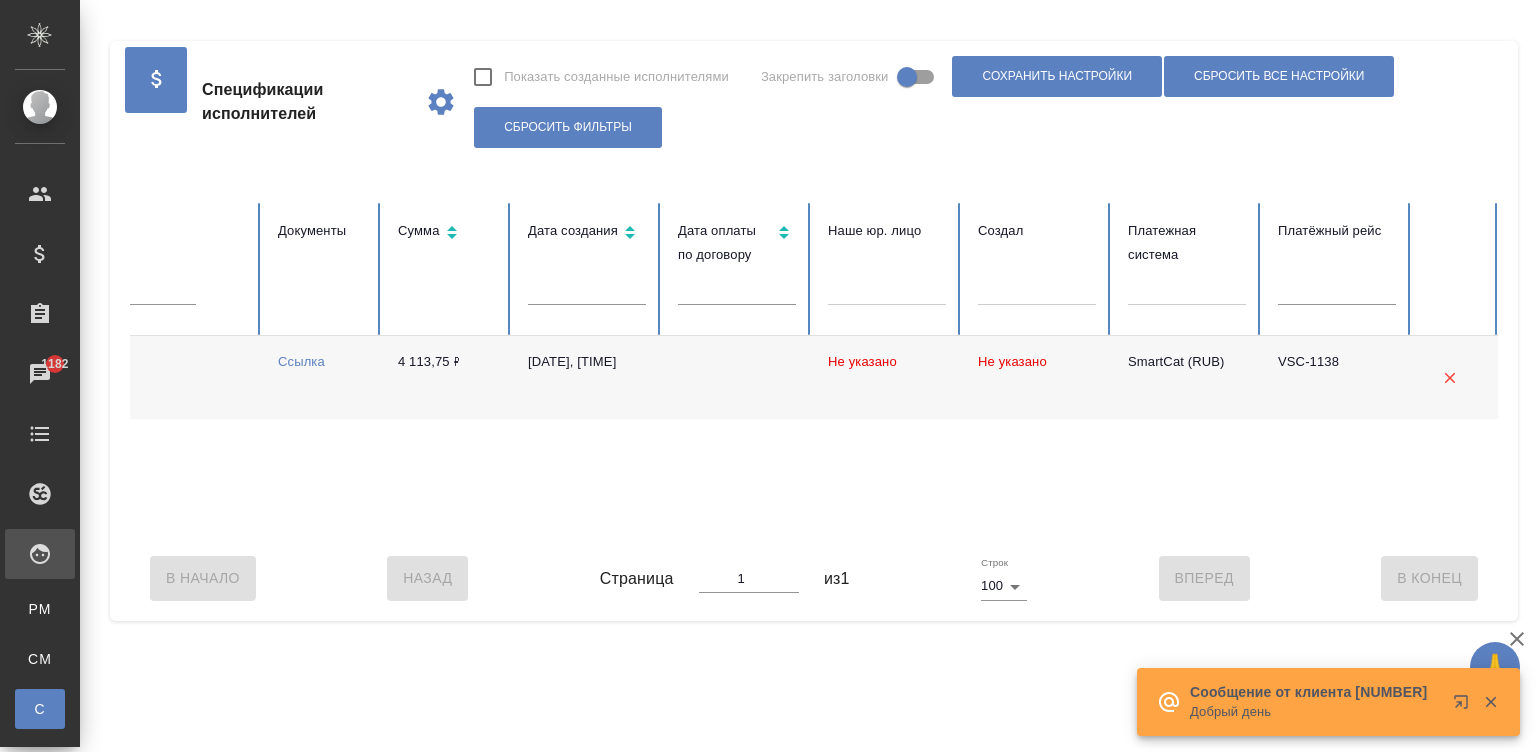 scroll, scrollTop: 0, scrollLeft: 0, axis: both 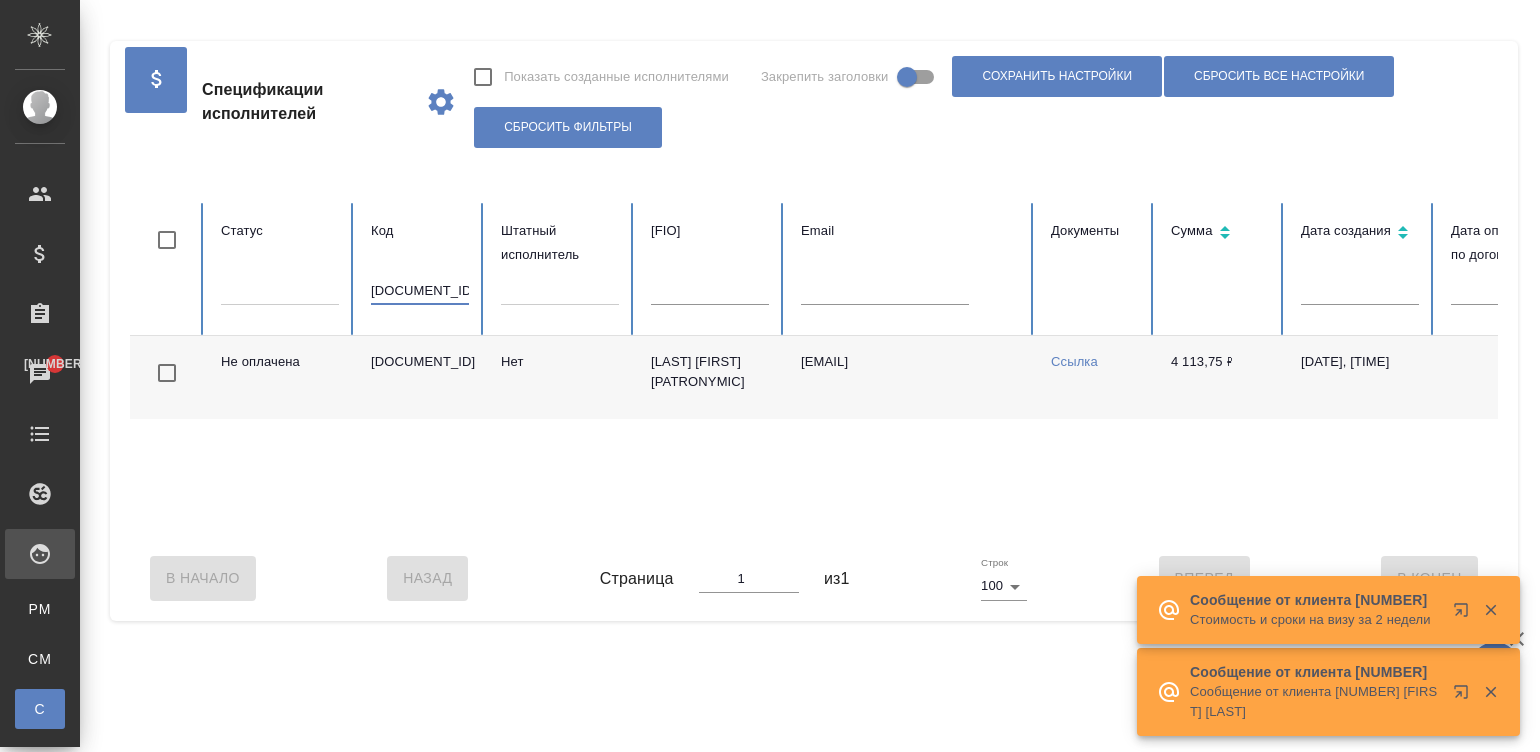 click on "[DOCUMENT_ID]" at bounding box center (420, 291) 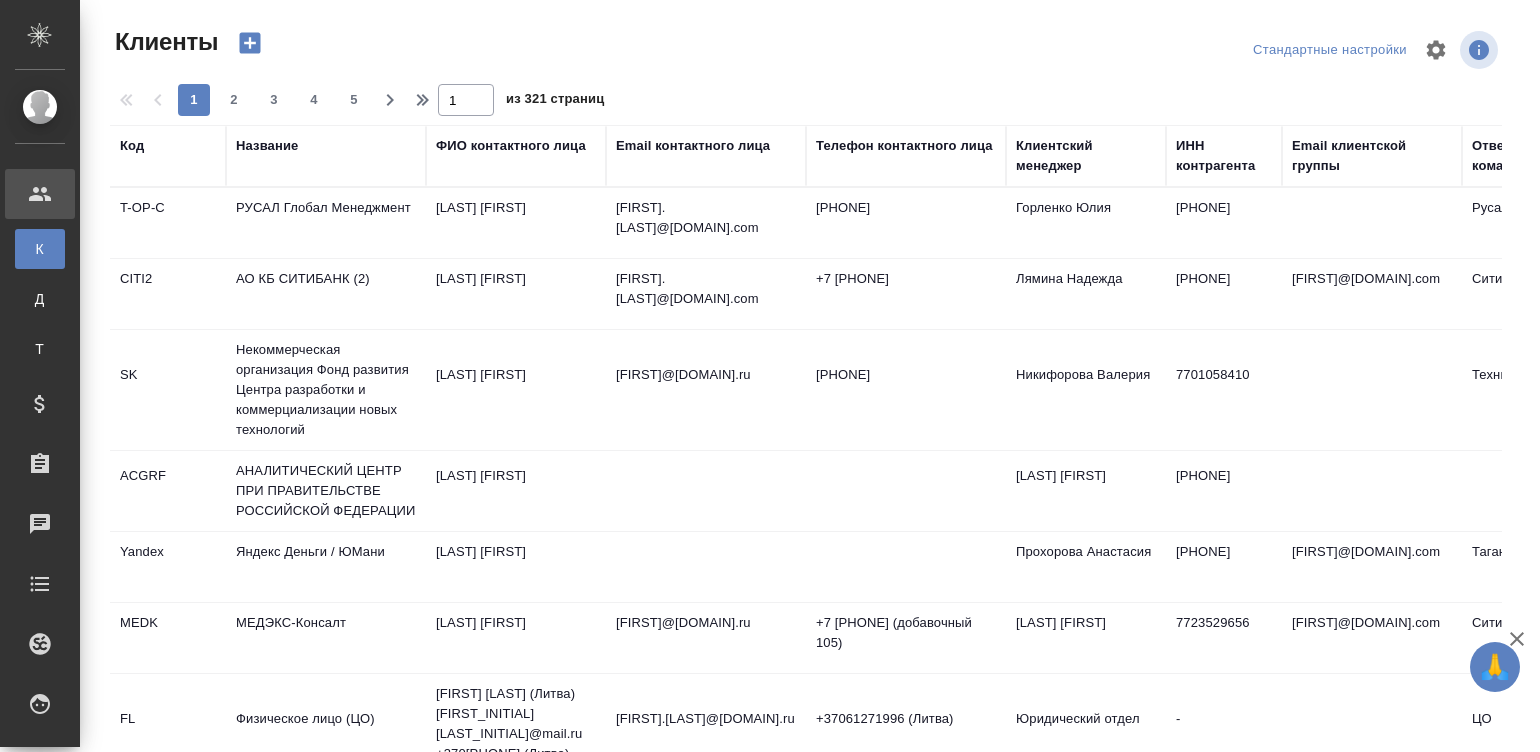 select on "RU" 